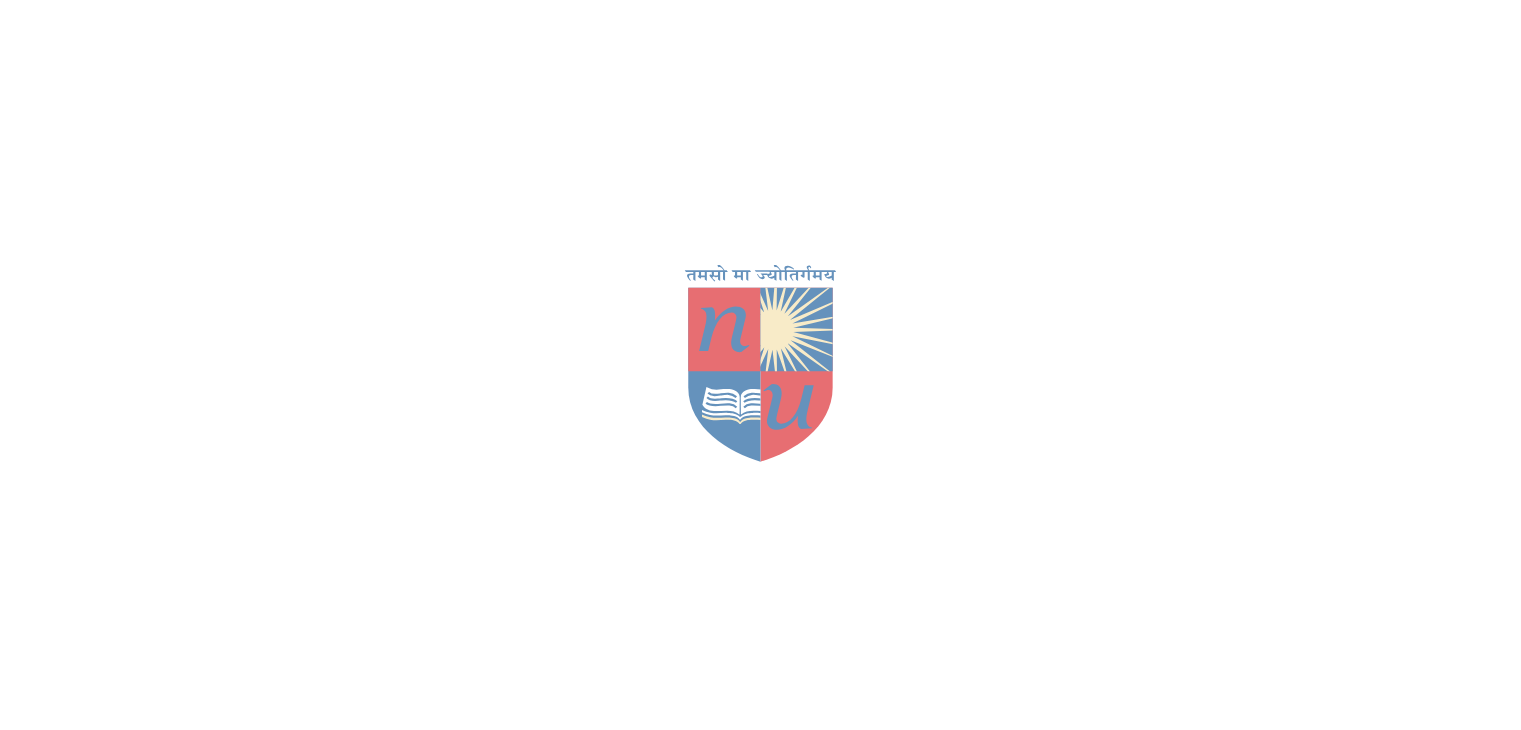 scroll, scrollTop: 0, scrollLeft: 0, axis: both 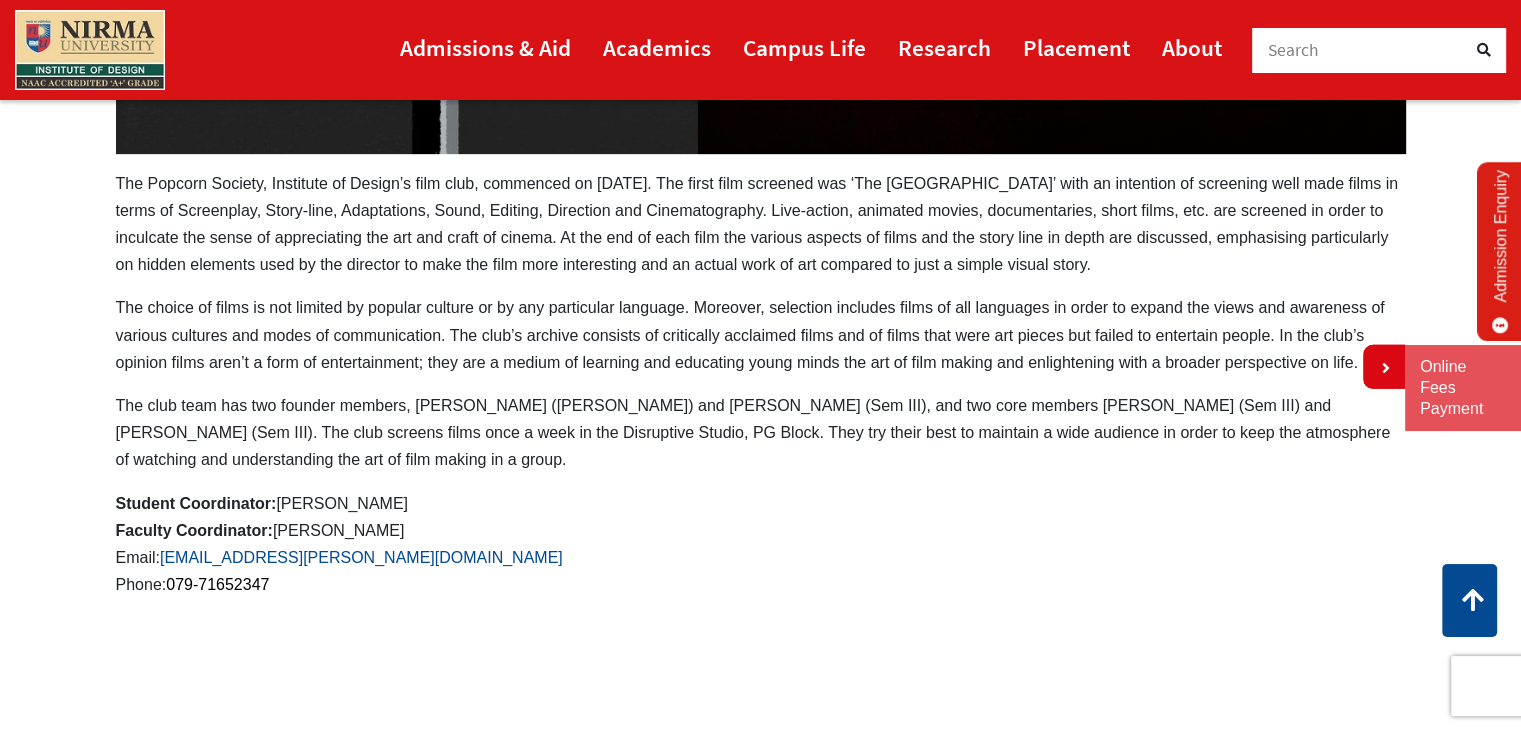 drag, startPoint x: 357, startPoint y: 561, endPoint x: 232, endPoint y: 559, distance: 125.016 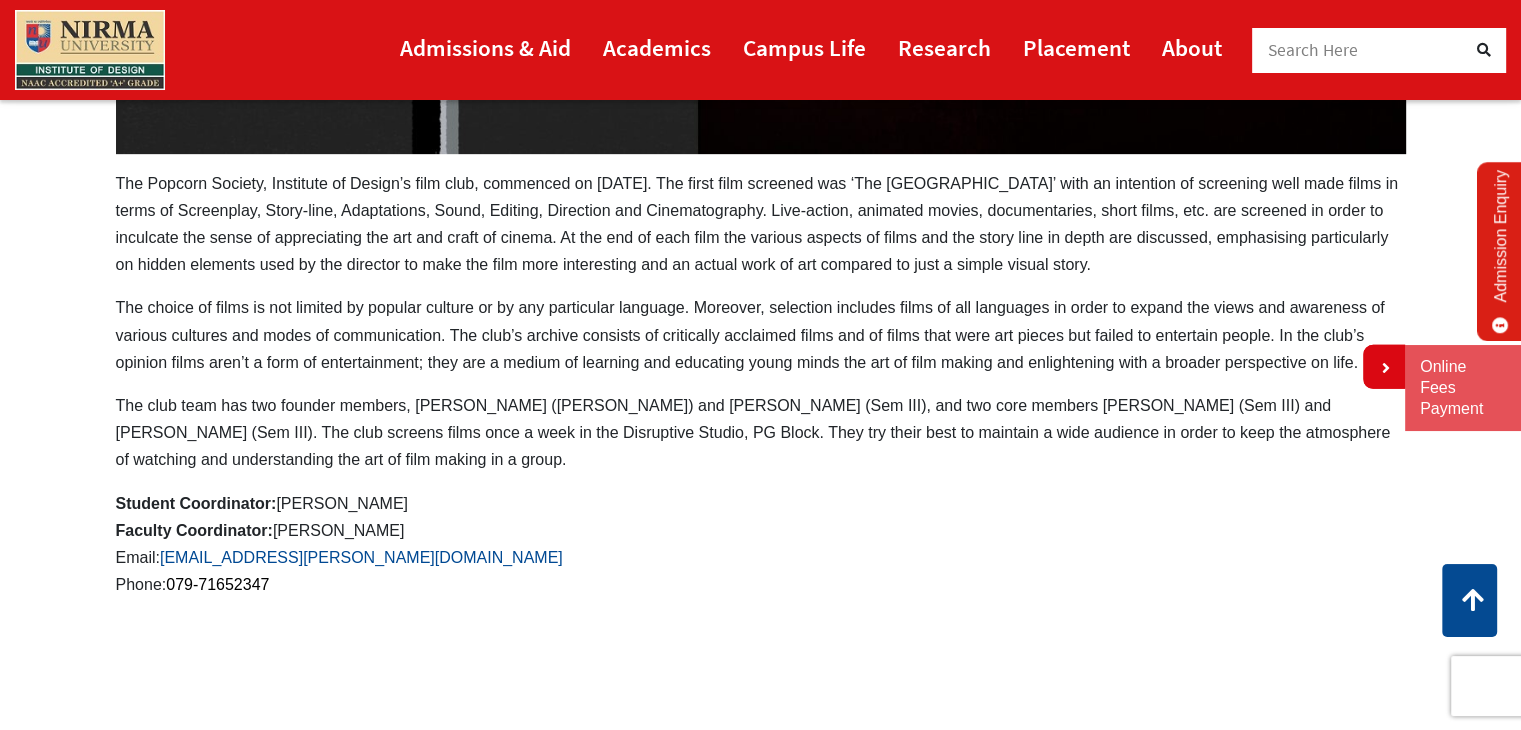 click on "[EMAIL_ADDRESS][PERSON_NAME][DOMAIN_NAME]" at bounding box center (361, 557) 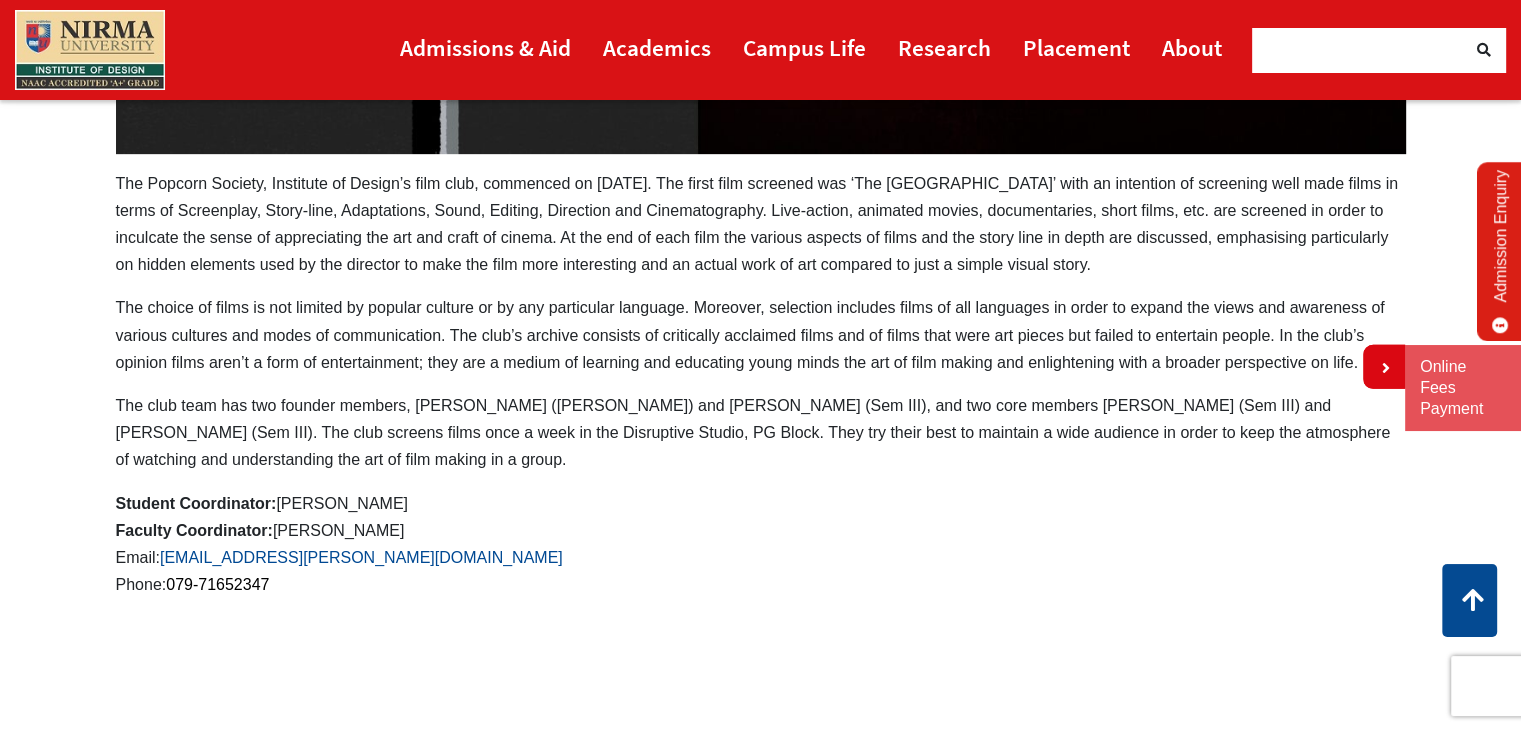 click on "ajay.raina@nirmauni.ac.in" at bounding box center (361, 557) 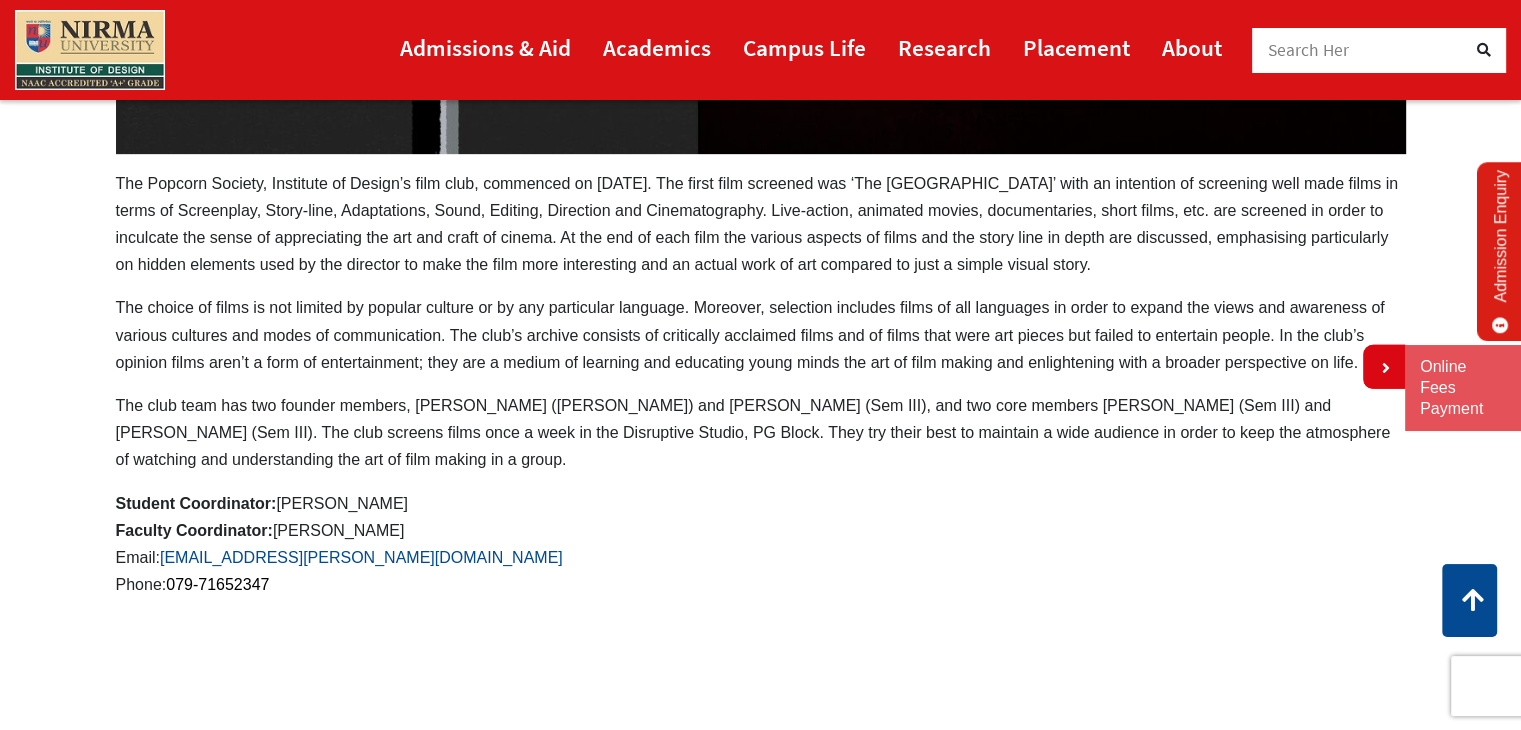click on "ajay.raina@nirmauni.ac.in" at bounding box center (361, 557) 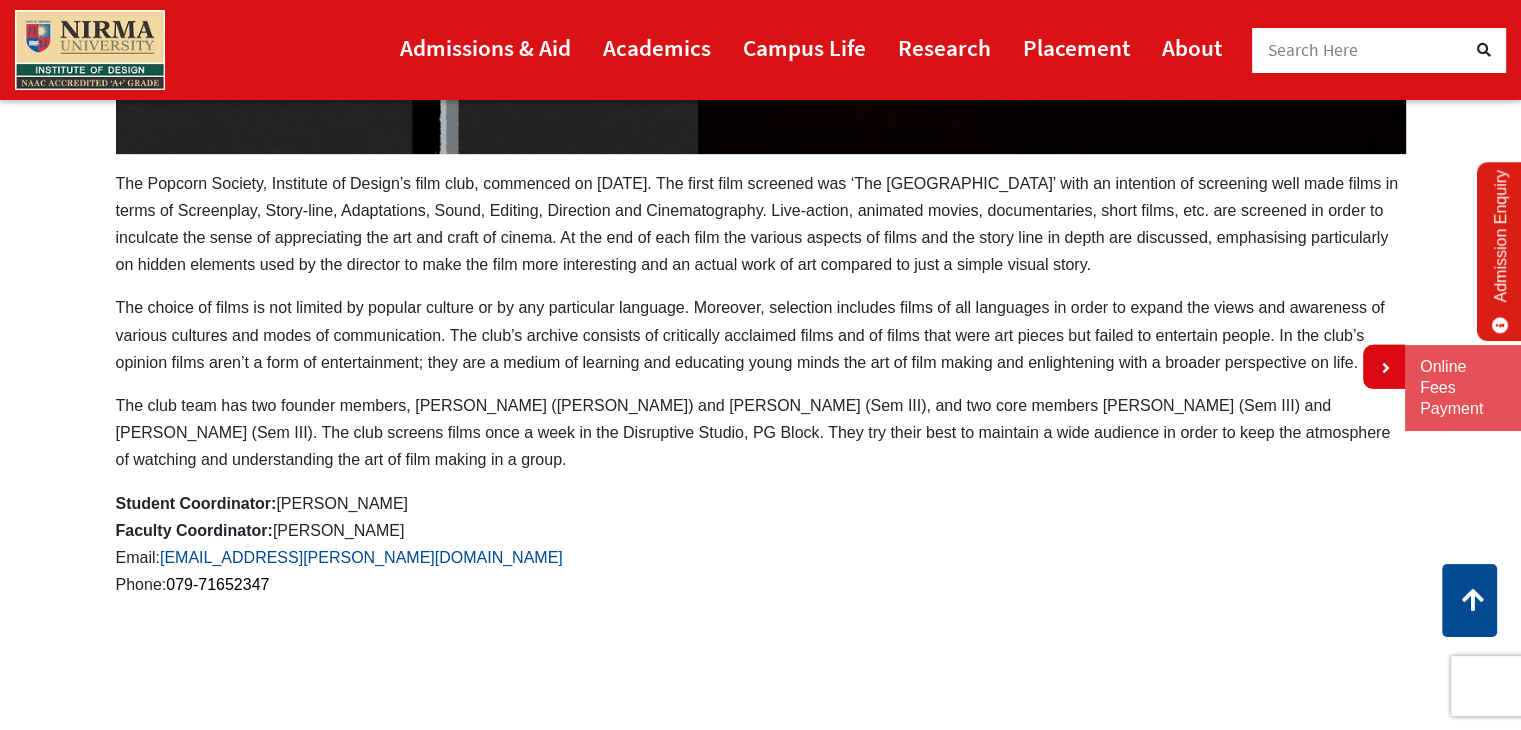 click on "ajay.raina@nirmauni.ac.in" at bounding box center (361, 557) 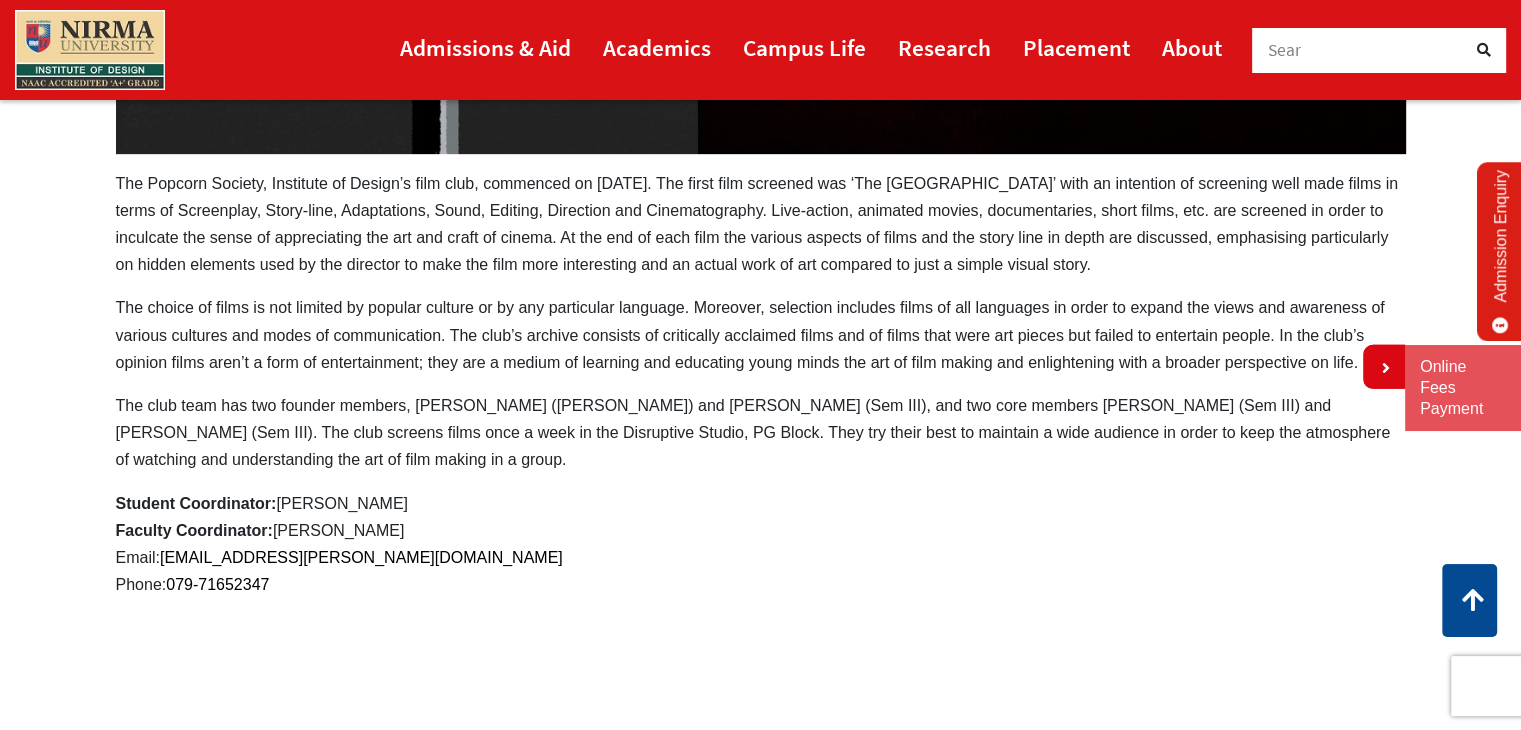 drag, startPoint x: 411, startPoint y: 532, endPoint x: 272, endPoint y: 521, distance: 139.43457 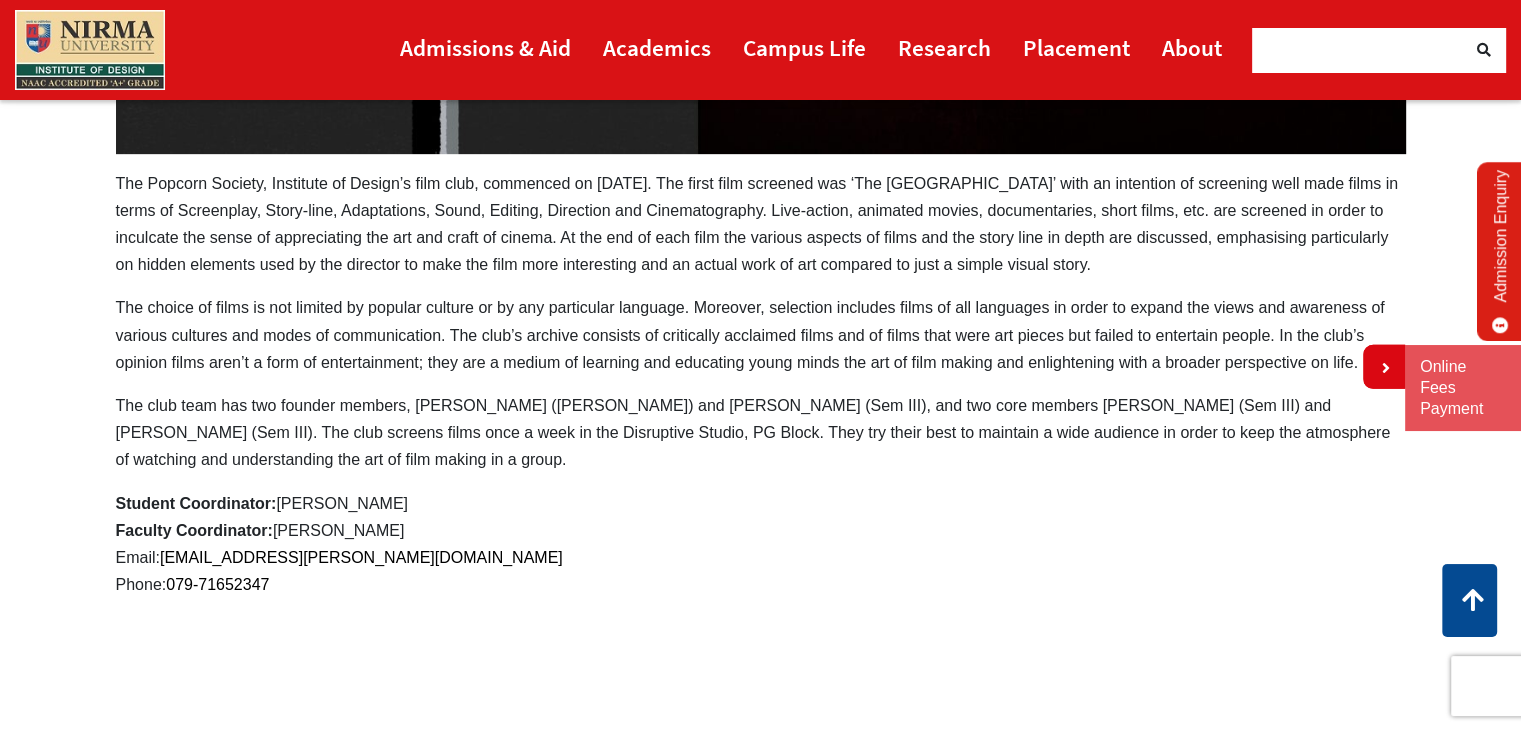 click on "Student Coordinator:  Khushi Jain
Faculty Coordinator:  Prof. Ajay Raina
Email:  ajay.raina@nirmauni.ac.in
Phone:  079-71652347" at bounding box center [761, 544] 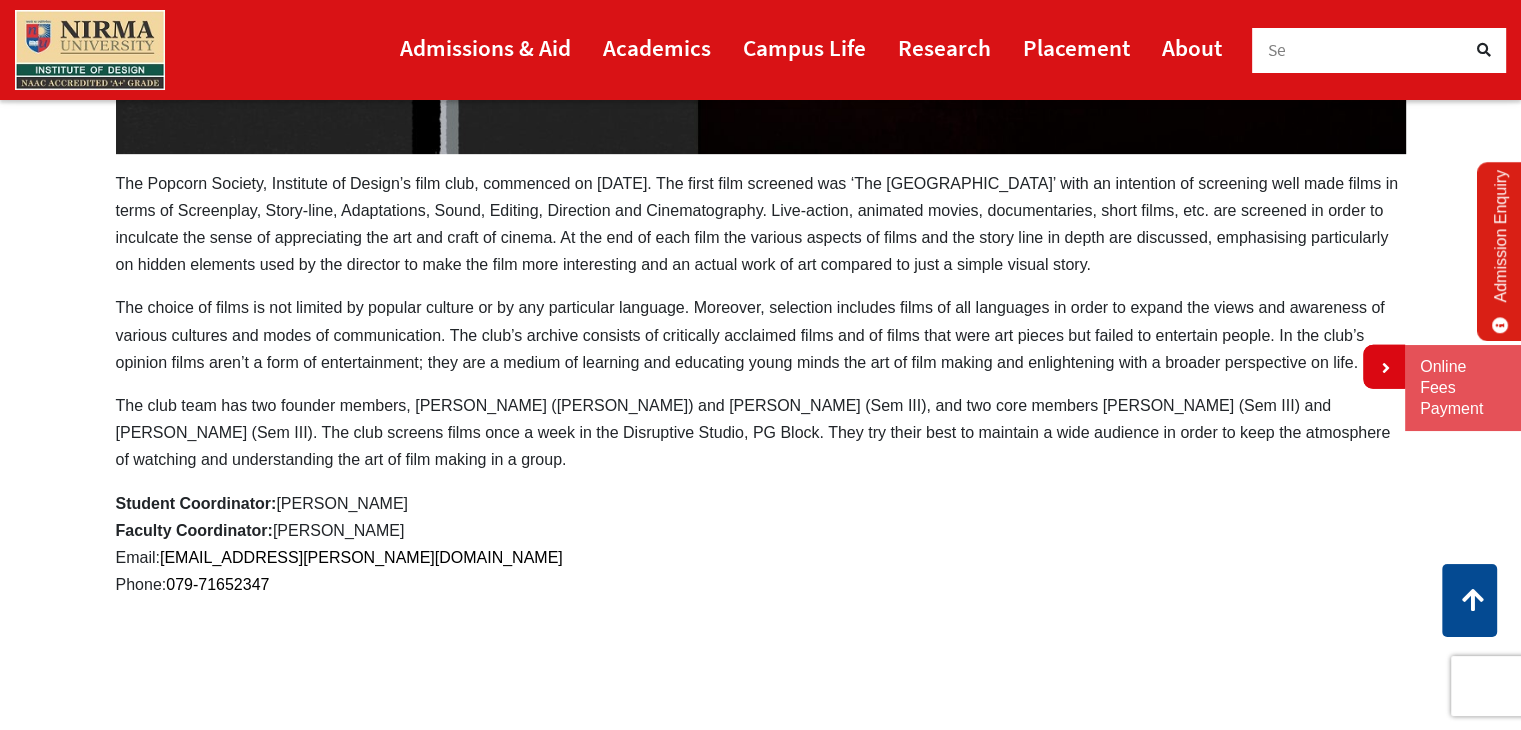 click on "Student Coordinator:  Khushi Jain
Faculty Coordinator:  Prof. Ajay Raina
Email:  ajay.raina@nirmauni.ac.in
Phone:  079-71652347" at bounding box center [761, 544] 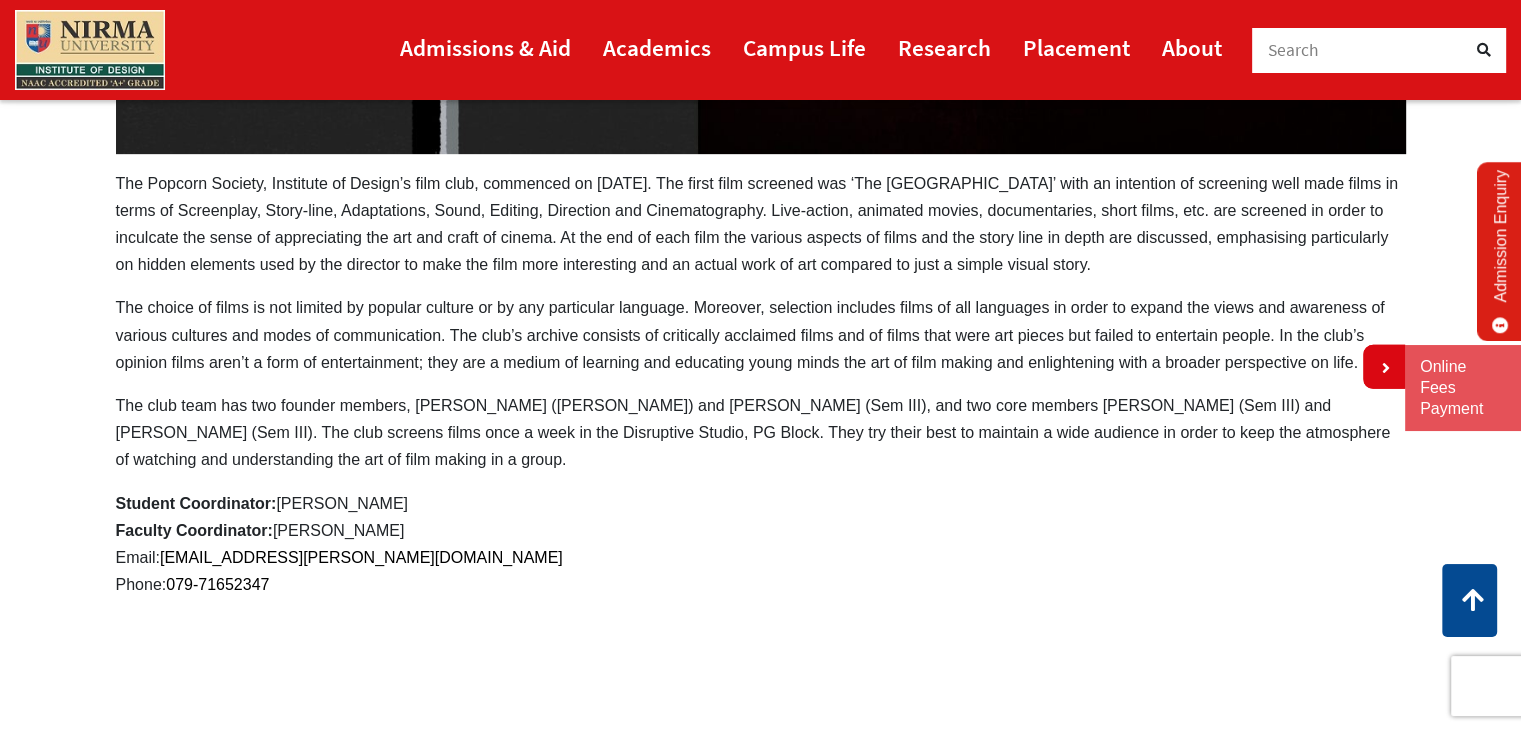 click on "The Popcorn Society, Institute of Design’s film club, commenced on March 19, 2019. The first film screened was ‘The Grand Budapest Hotel’ with an intention of screening well made films in terms of Screenplay, Story-line, Adaptations, Sound, Editing, Direction and Cinematography. Live-action, animated movies, documentaries, short films, etc. are screened in order to inculcate the sense of appreciating the art and craft of cinema. At the end of each film the various aspects of films and the story line in depth are discussed, emphasising particularly on hidden elements used by the director to make the film more interesting and an actual work of art compared to just a simple visual story." at bounding box center [761, 224] 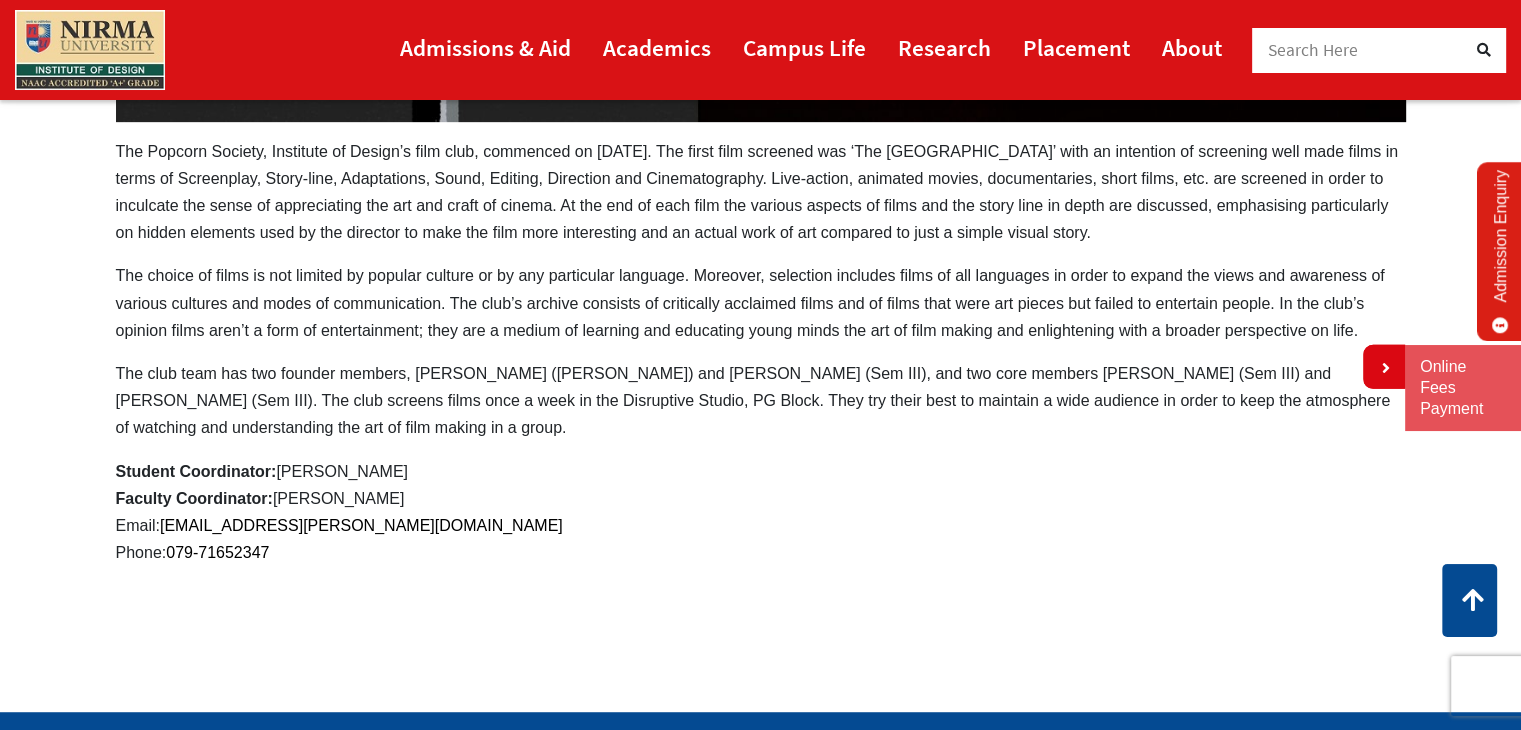 scroll, scrollTop: 960, scrollLeft: 0, axis: vertical 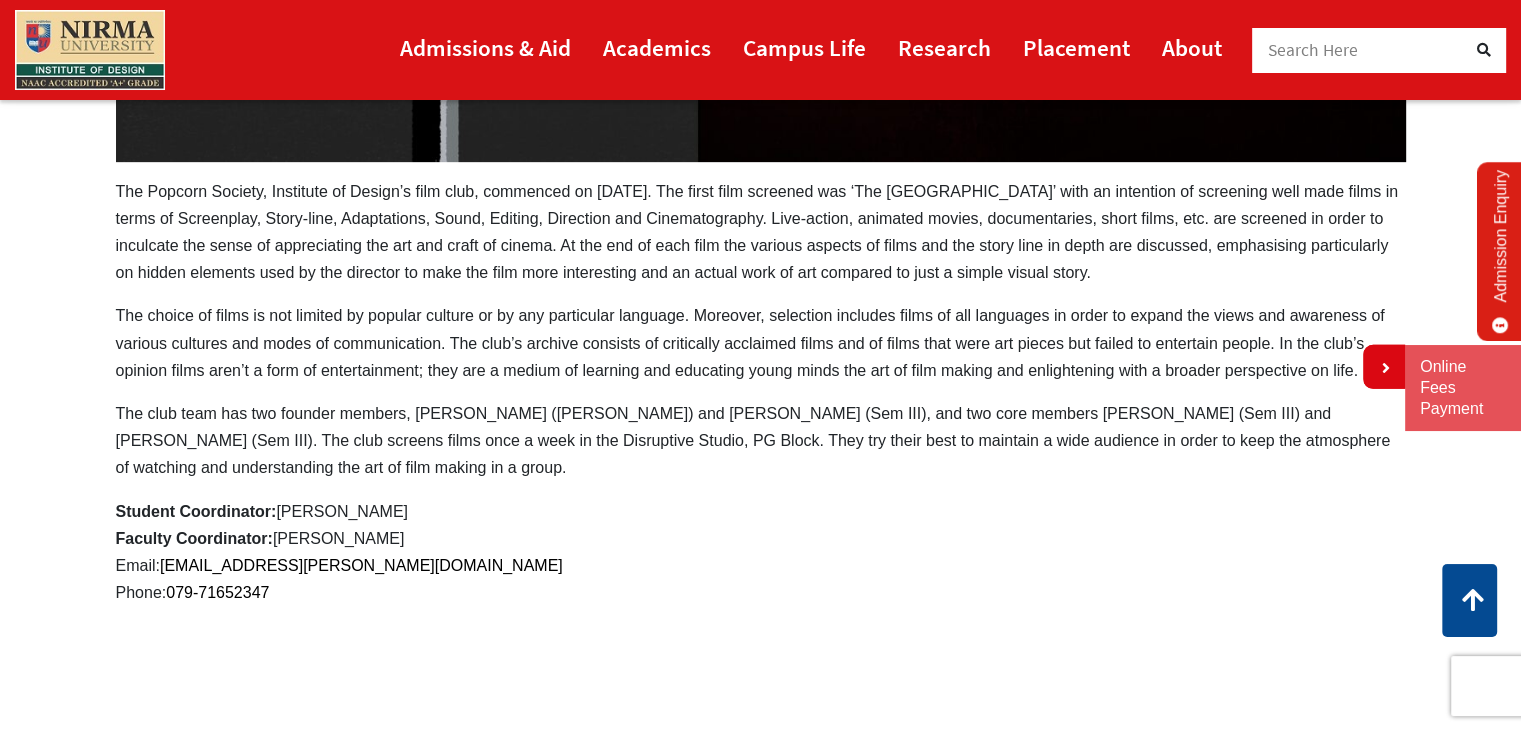 drag, startPoint x: 42, startPoint y: 5, endPoint x: 15, endPoint y: -17, distance: 34.828148 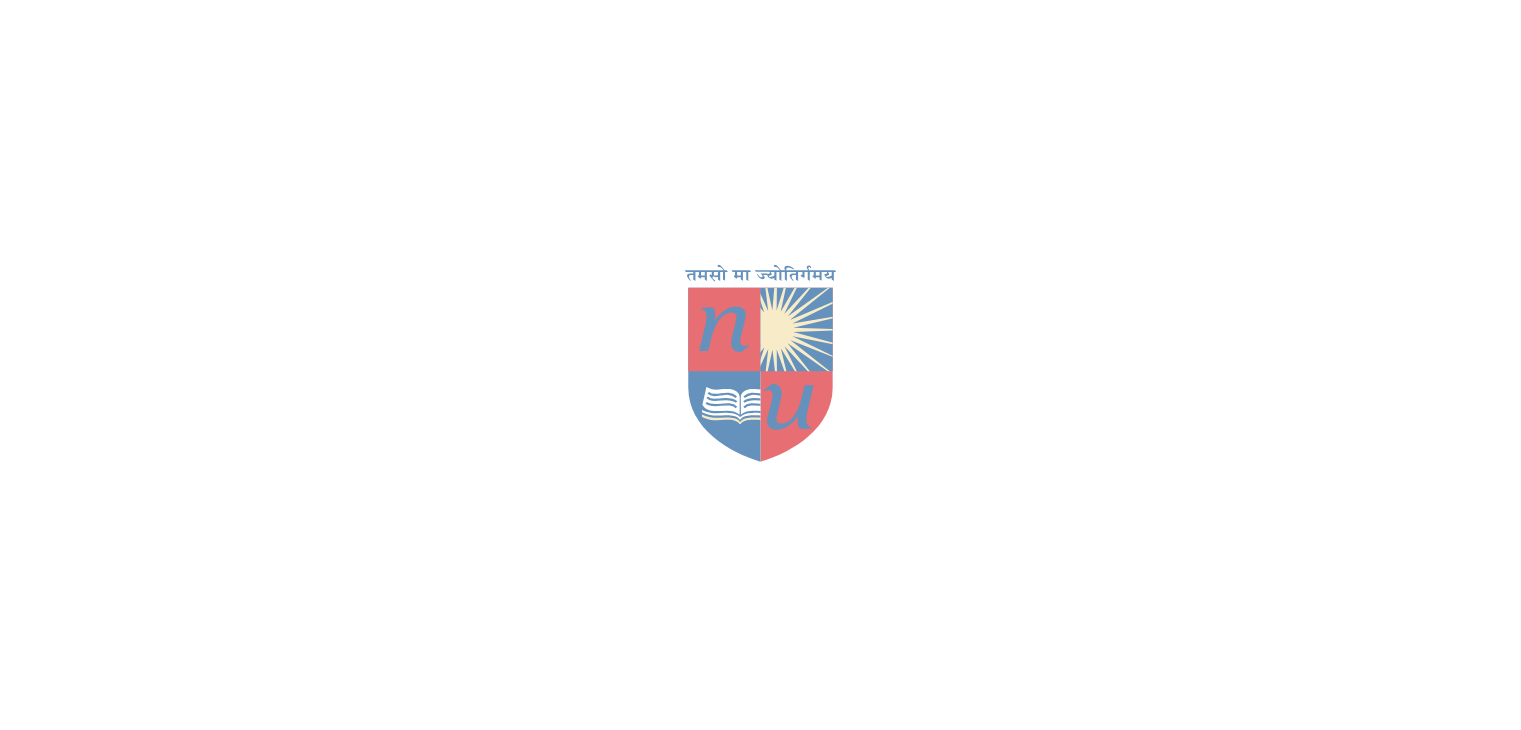 scroll, scrollTop: 0, scrollLeft: 0, axis: both 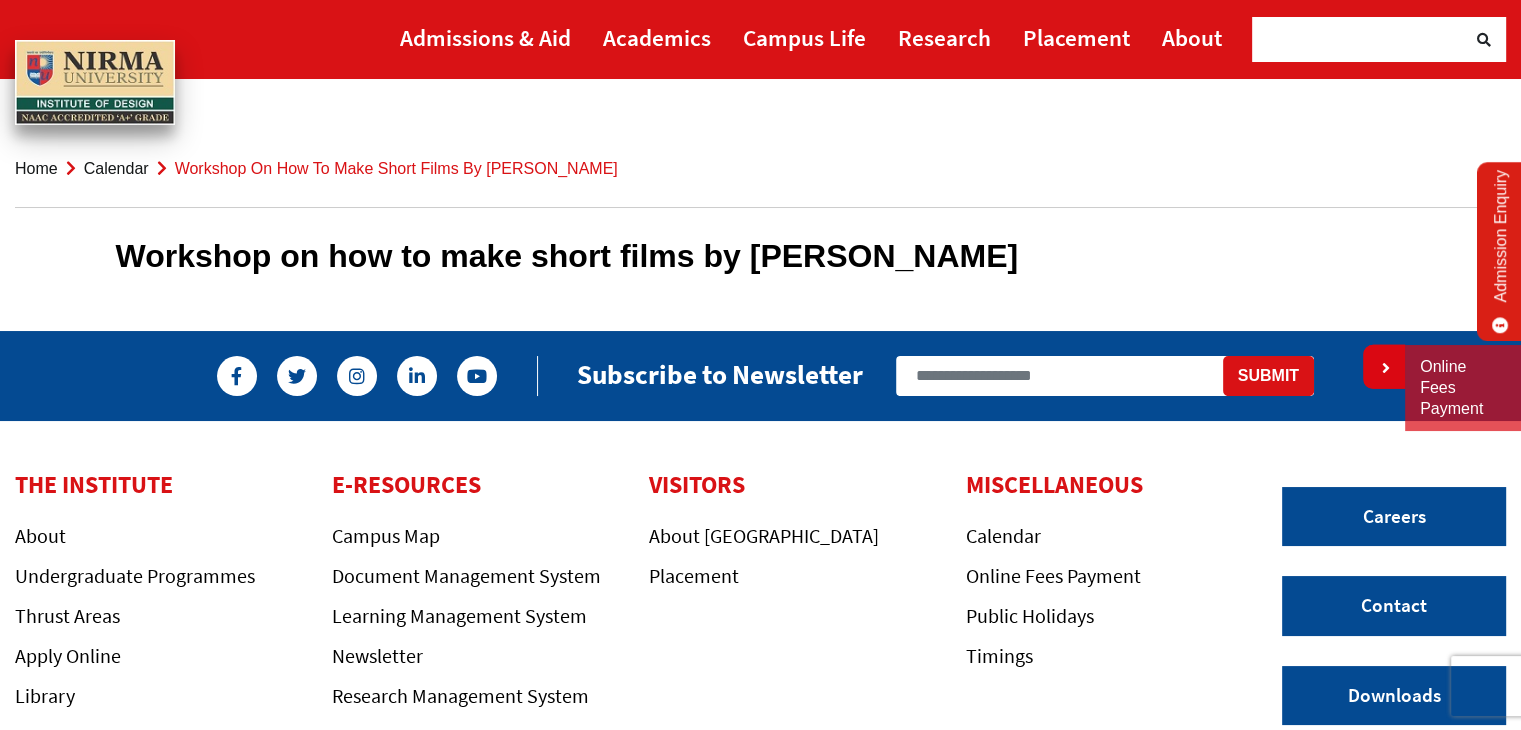 click on "Workshop on how to make short films by Prof. Ajay Raina" at bounding box center (396, 168) 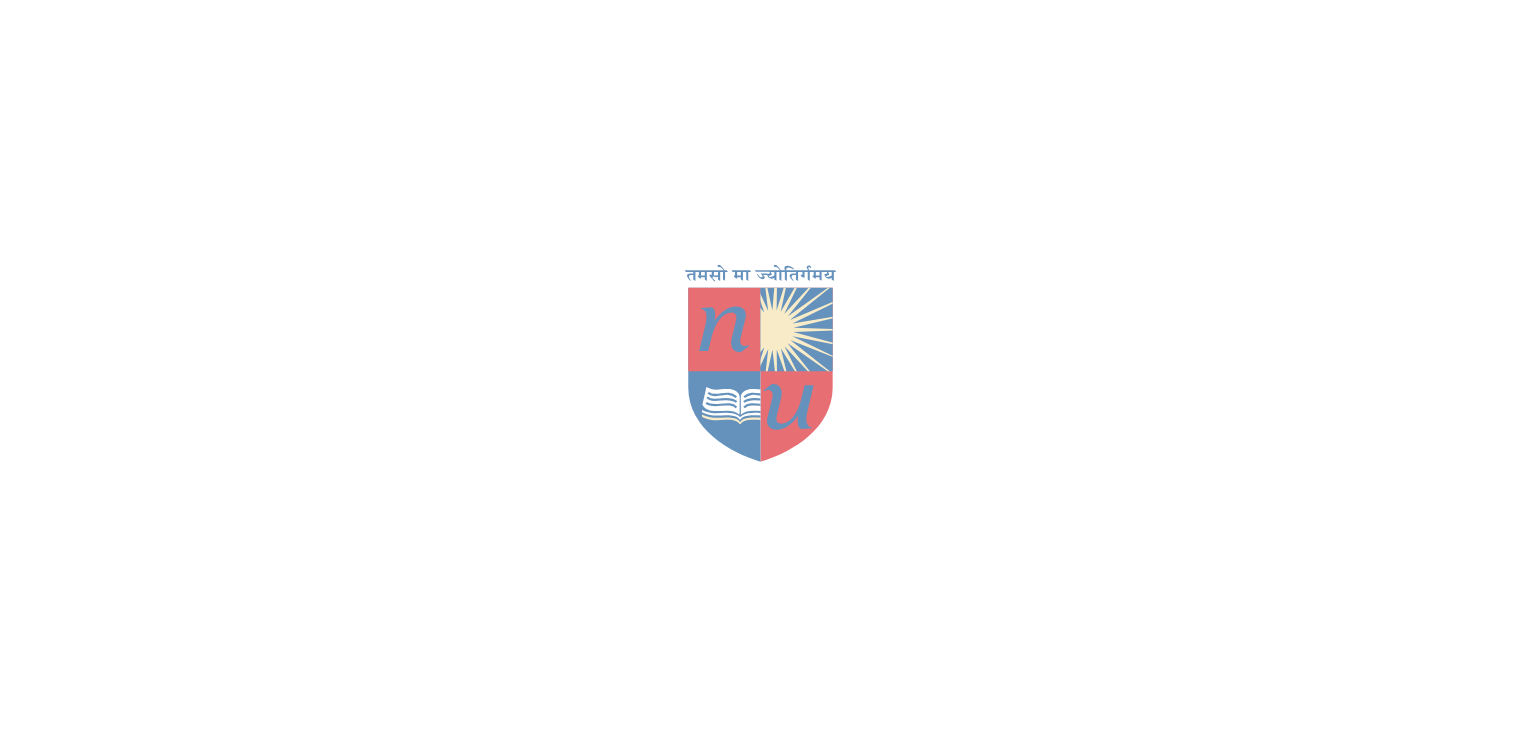 scroll, scrollTop: 0, scrollLeft: 0, axis: both 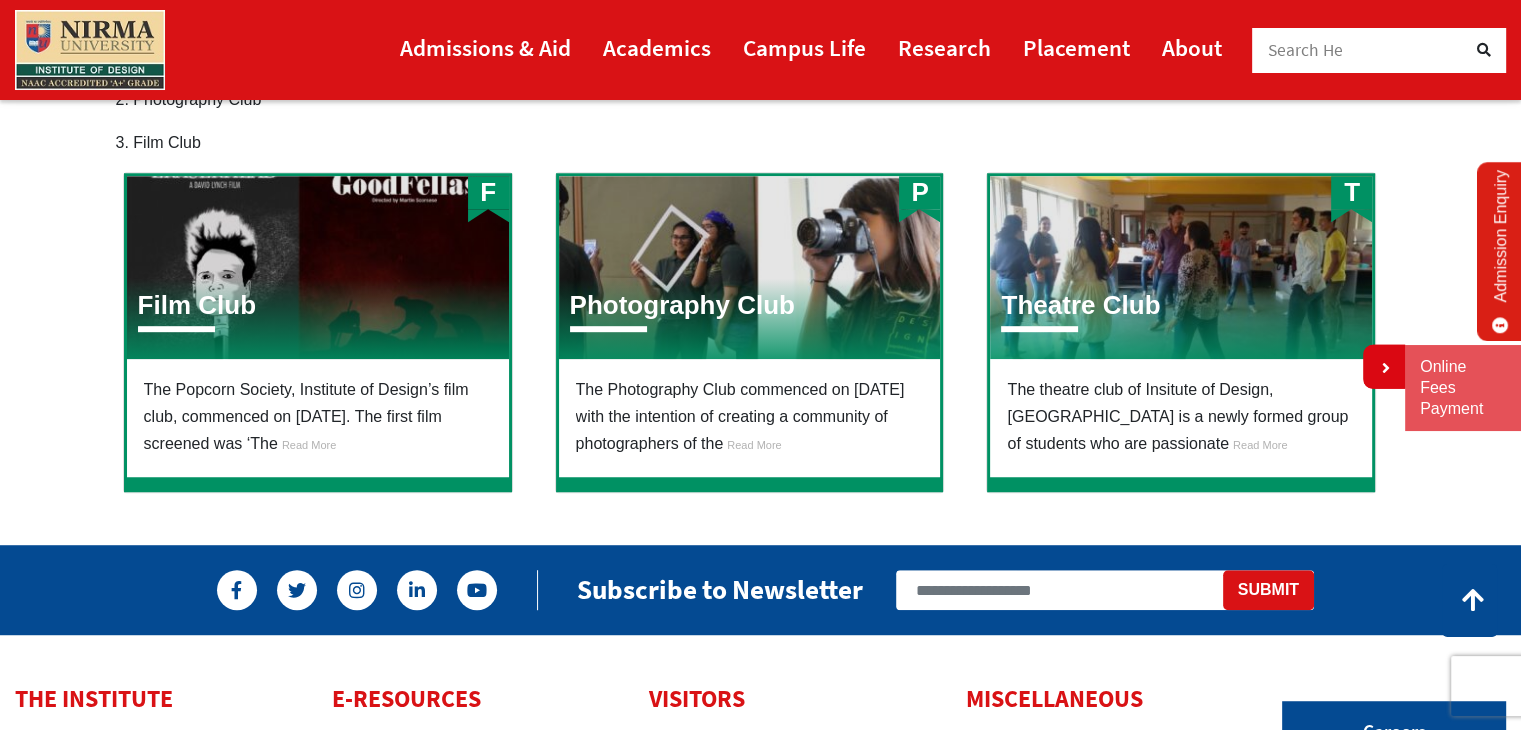 click on "F
Film Club" at bounding box center (318, 267) 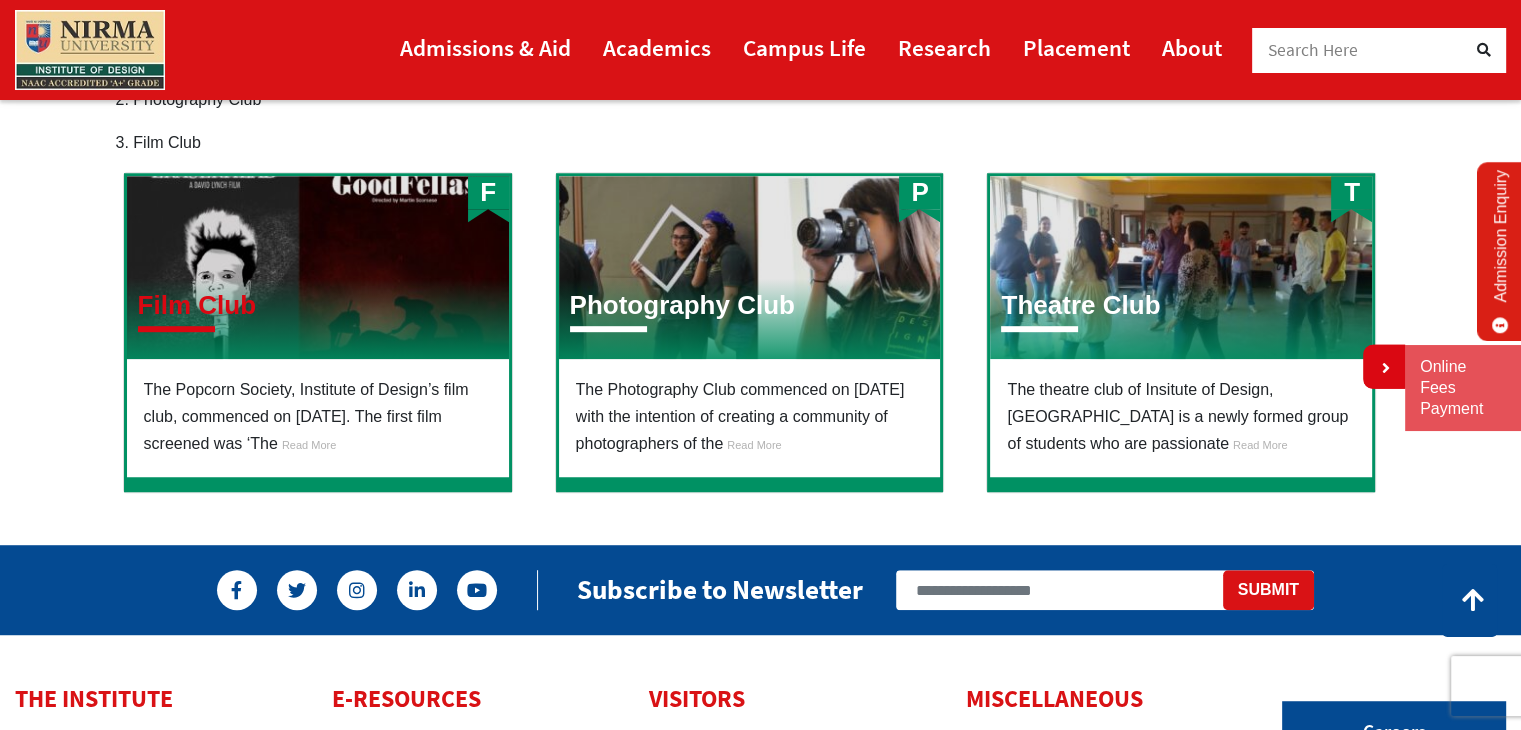 click on "Film Club" at bounding box center [197, 305] 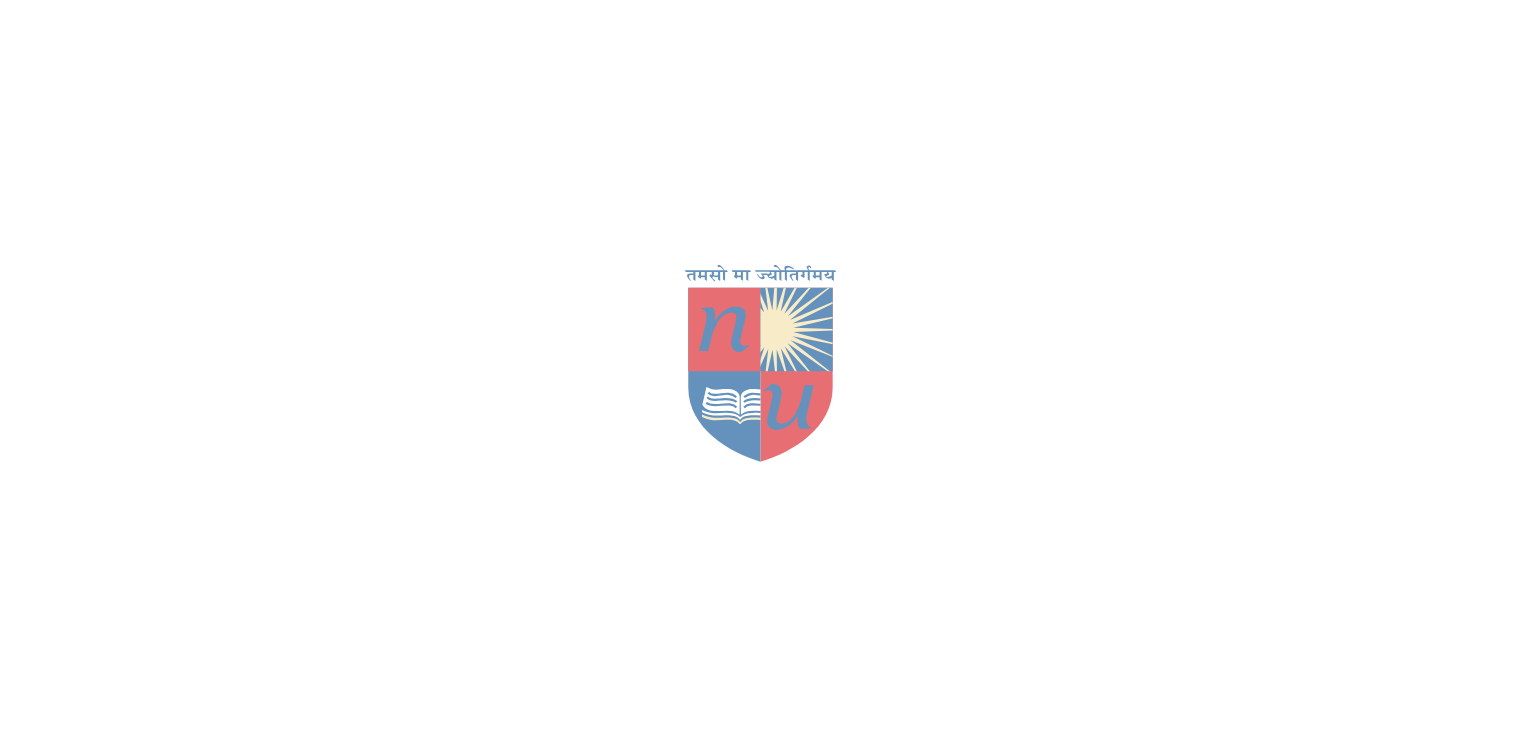 scroll, scrollTop: 29, scrollLeft: 0, axis: vertical 